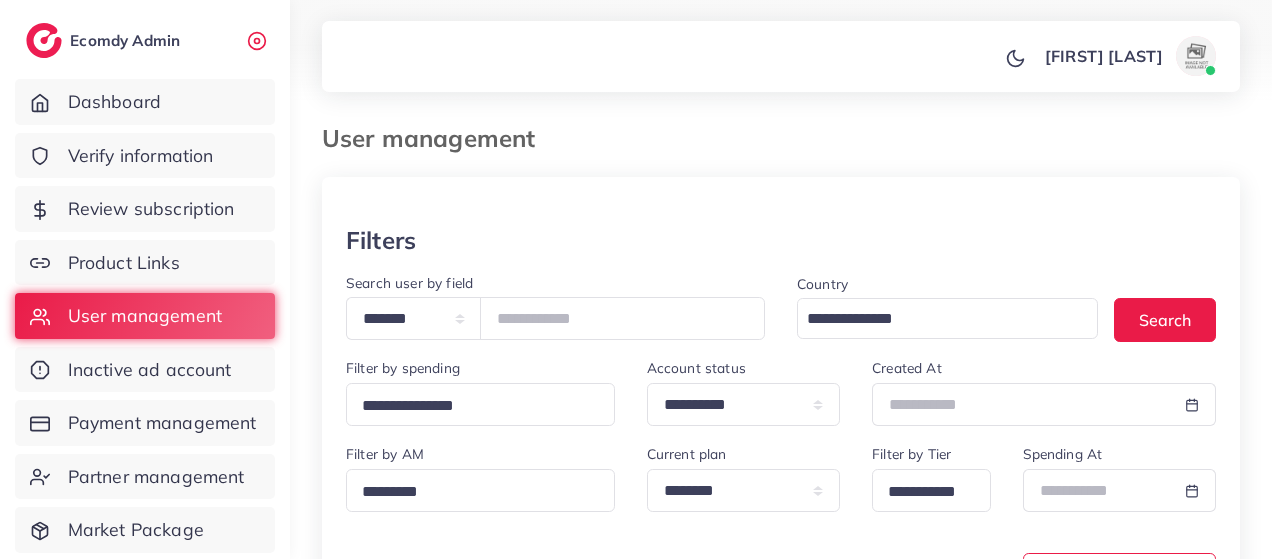 scroll, scrollTop: 0, scrollLeft: 0, axis: both 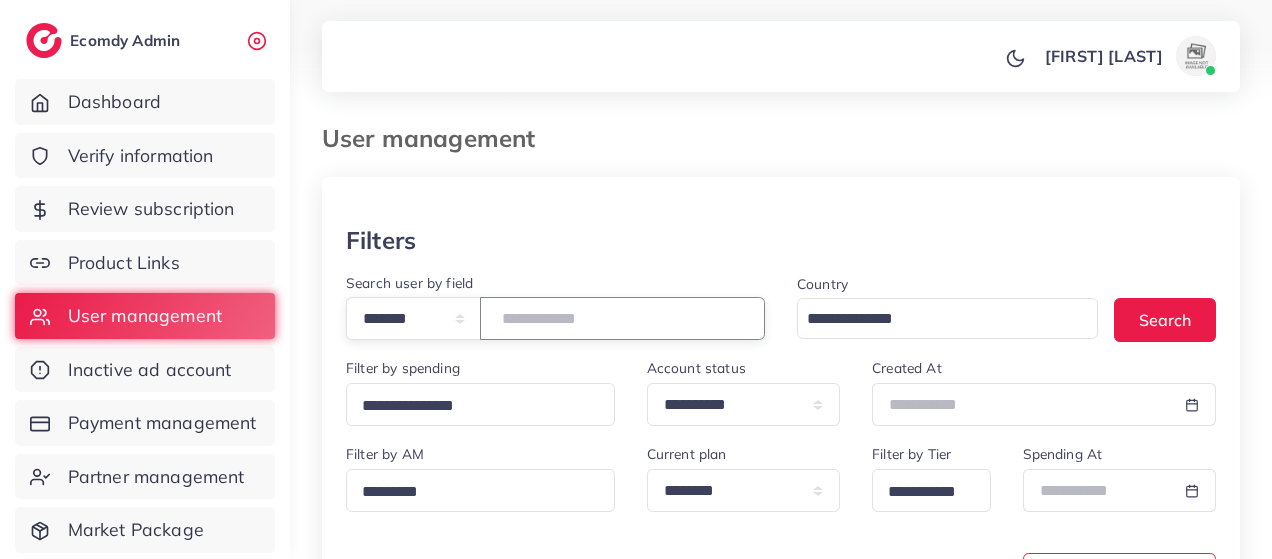 click at bounding box center (622, 318) 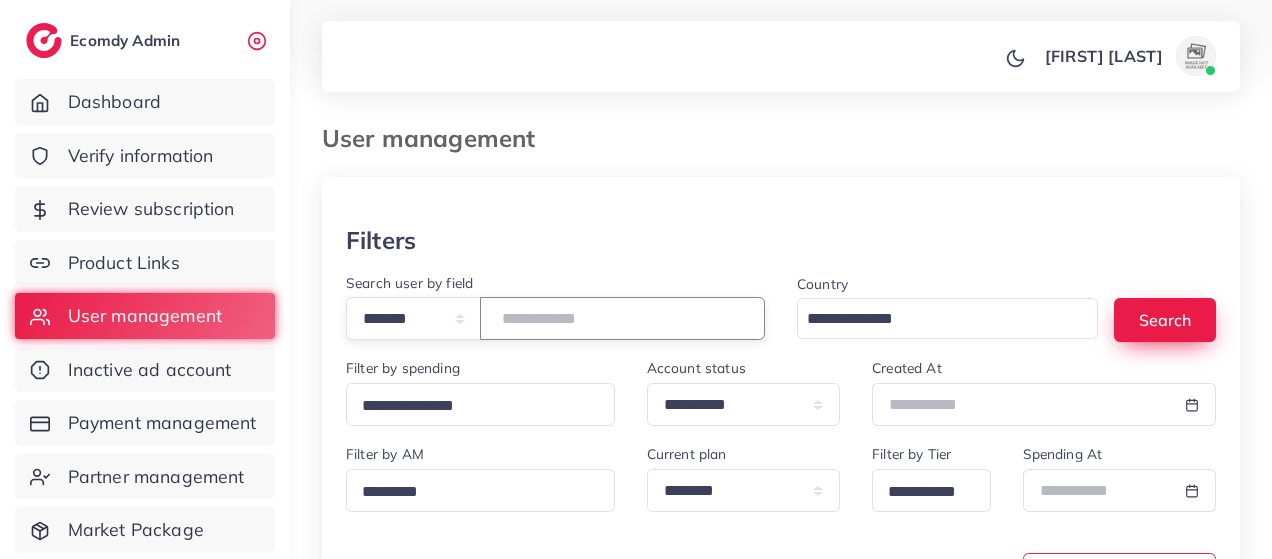 type on "*******" 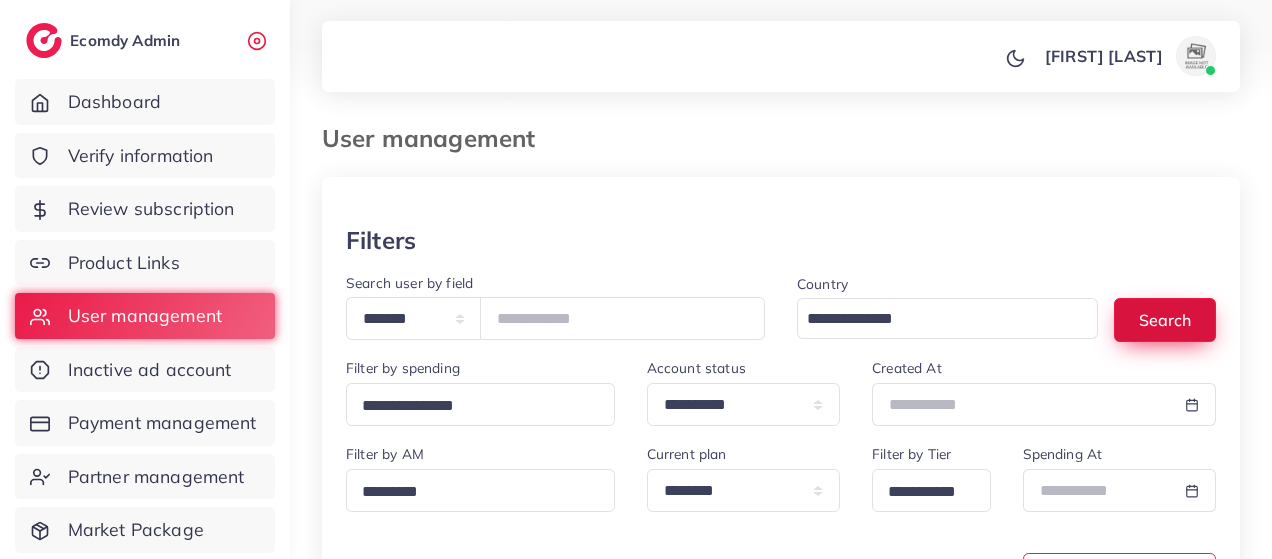 click on "Search" at bounding box center (1165, 319) 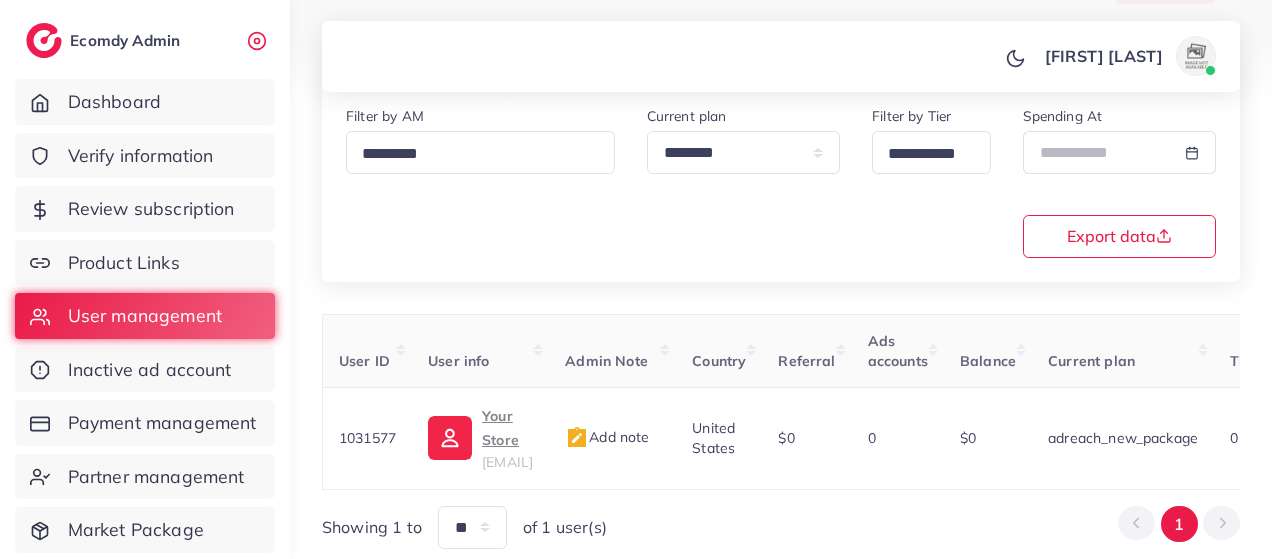 scroll, scrollTop: 340, scrollLeft: 0, axis: vertical 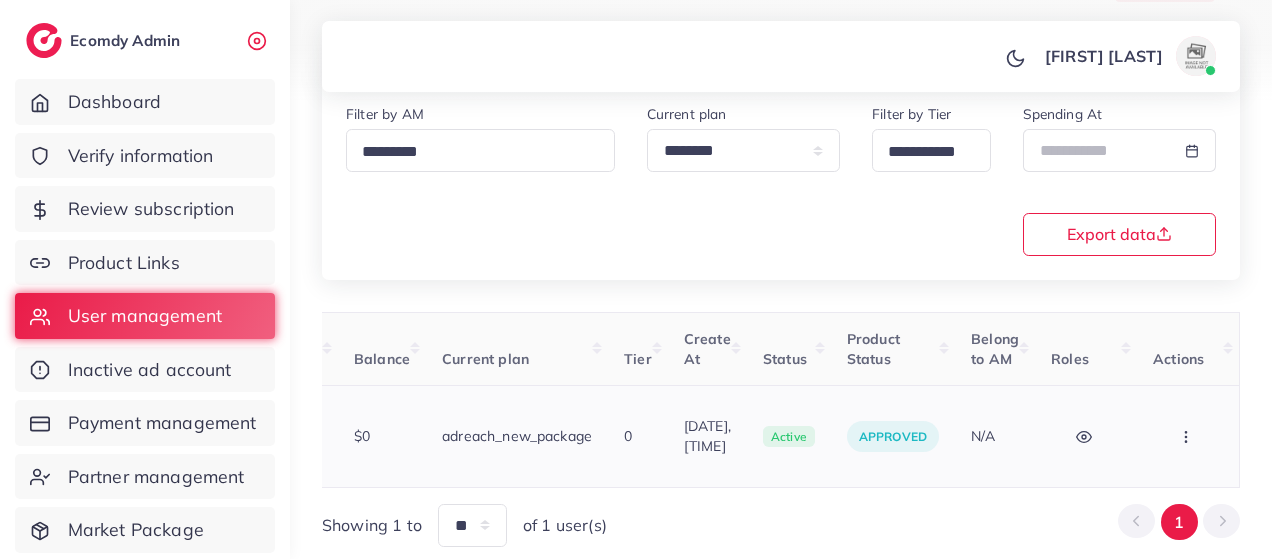 click 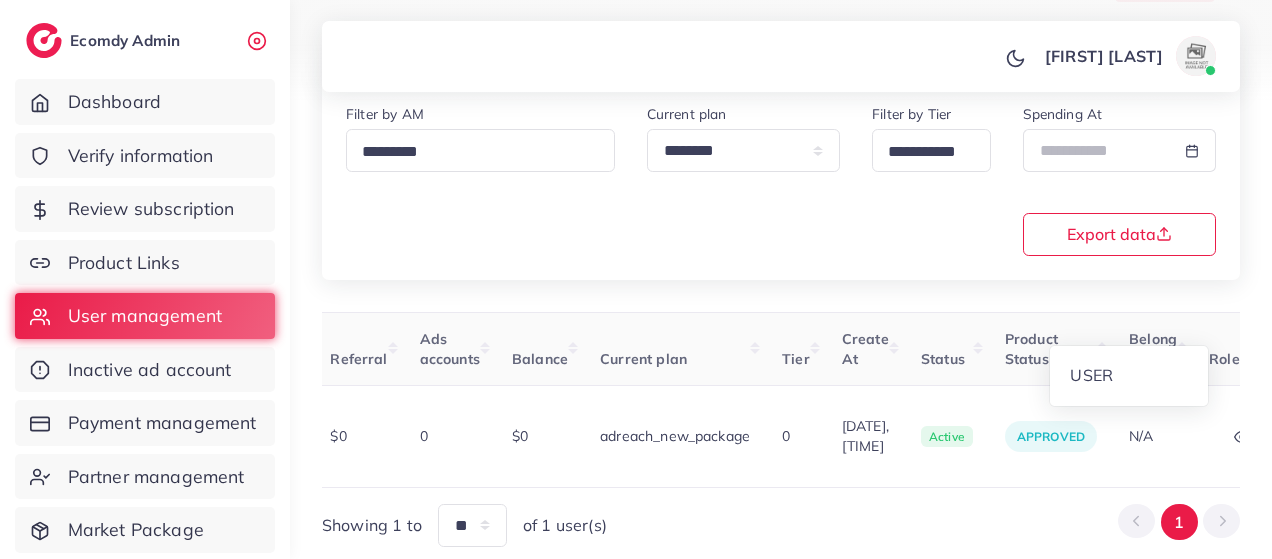 scroll, scrollTop: 0, scrollLeft: 0, axis: both 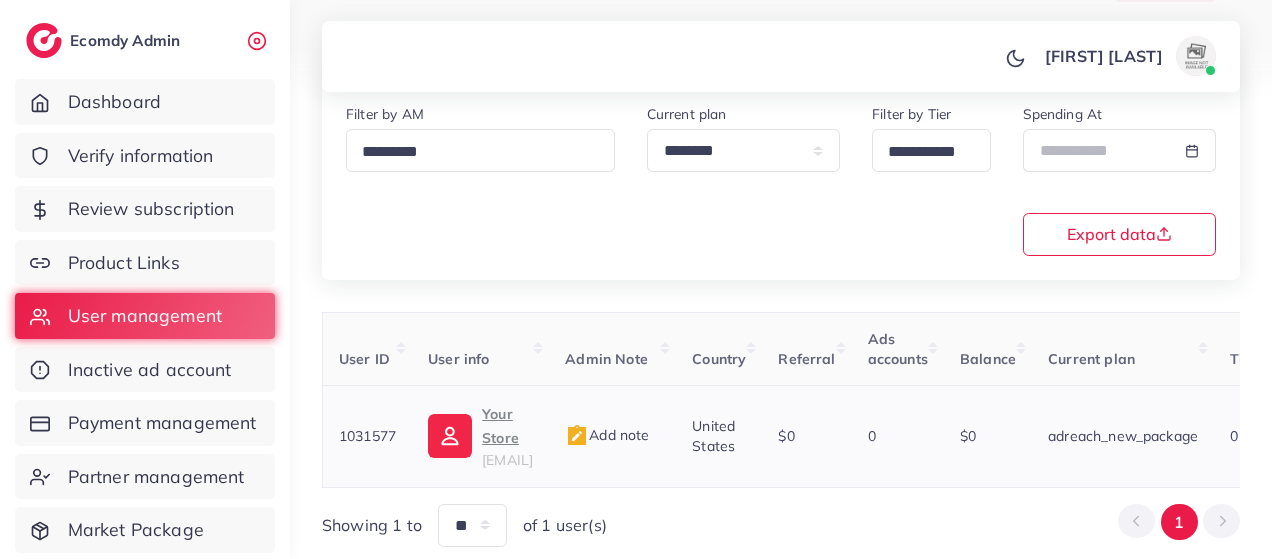 click on "Your Store" at bounding box center [507, 426] 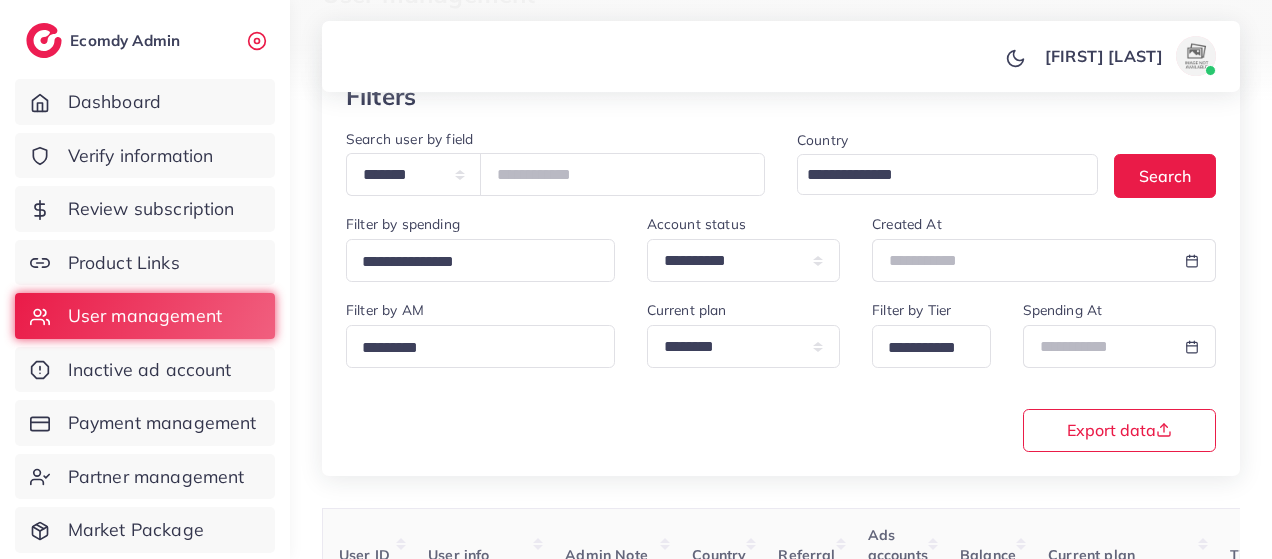 scroll, scrollTop: 86, scrollLeft: 0, axis: vertical 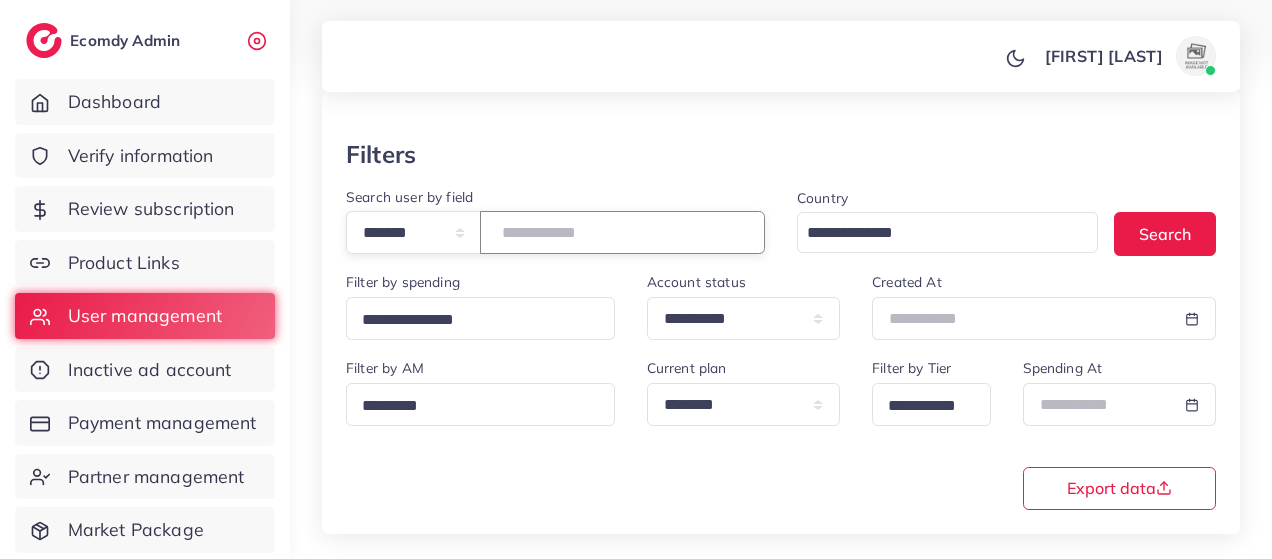 click on "*******" at bounding box center (622, 232) 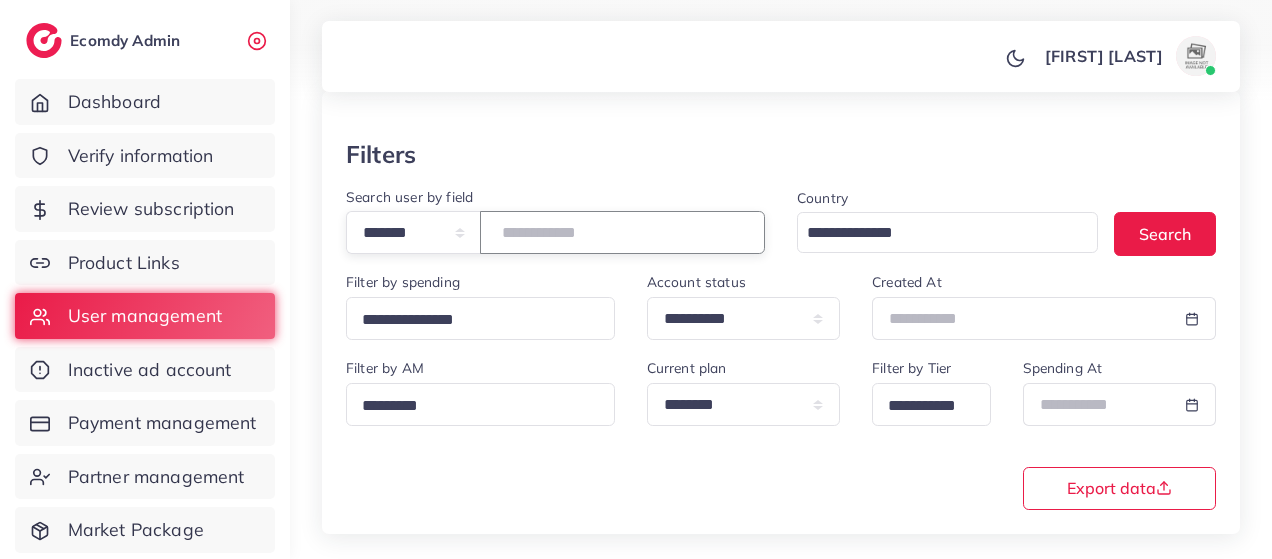 click on "*******" at bounding box center (622, 232) 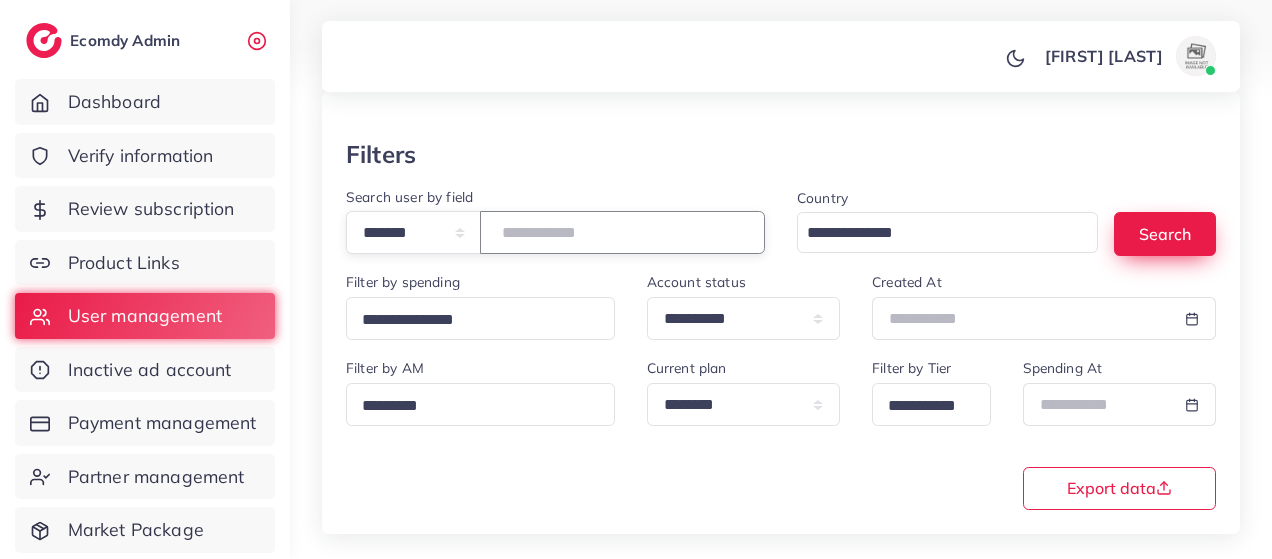 type on "*******" 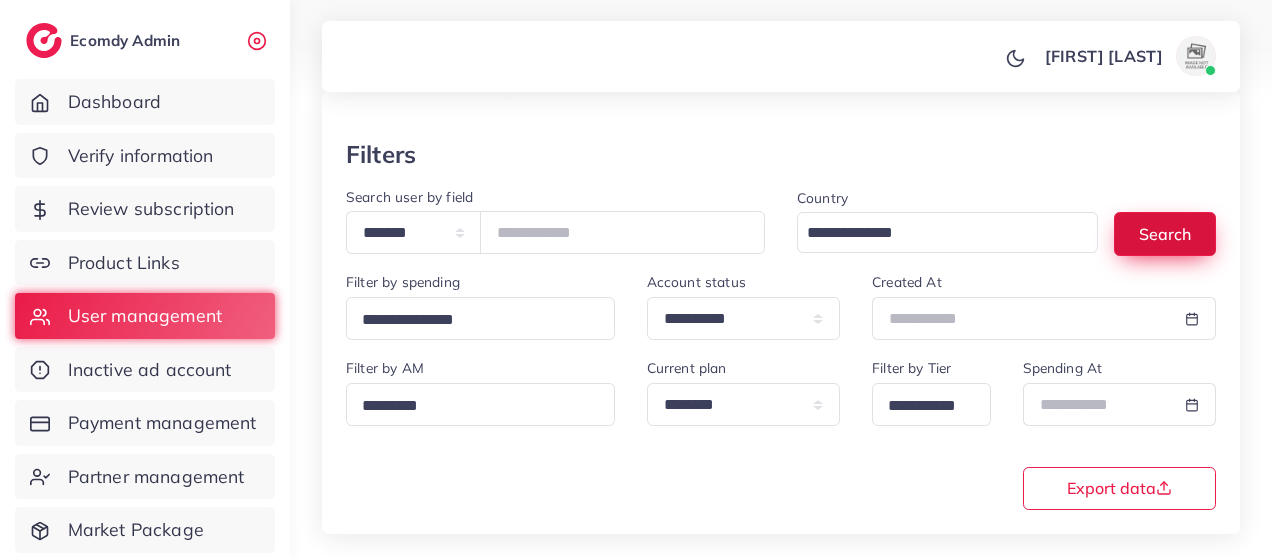 click on "Search" at bounding box center (1165, 233) 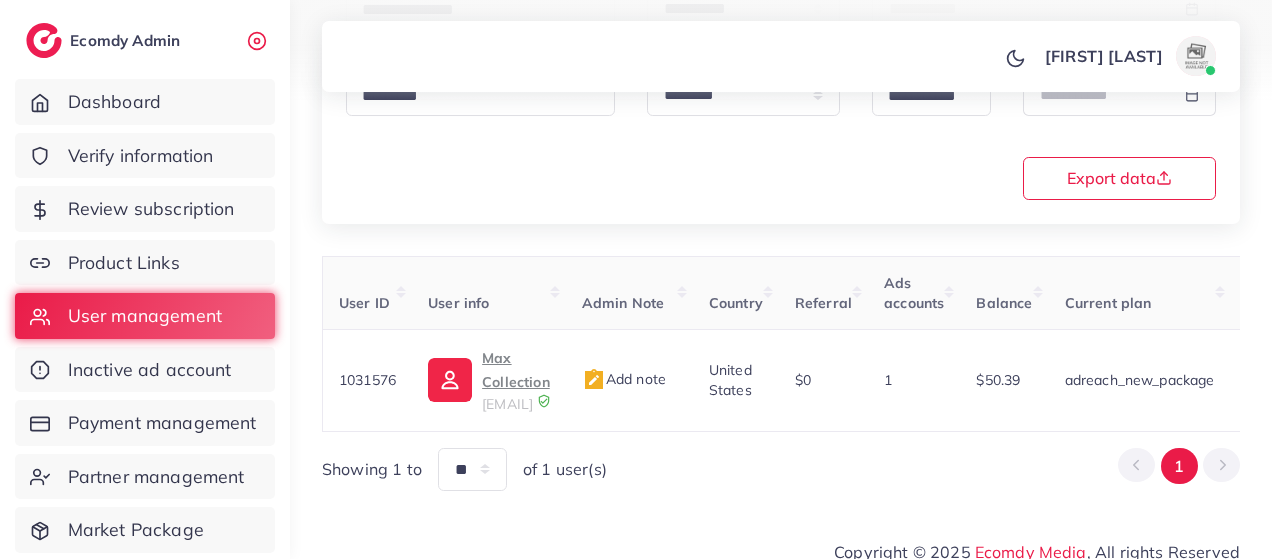 scroll, scrollTop: 398, scrollLeft: 0, axis: vertical 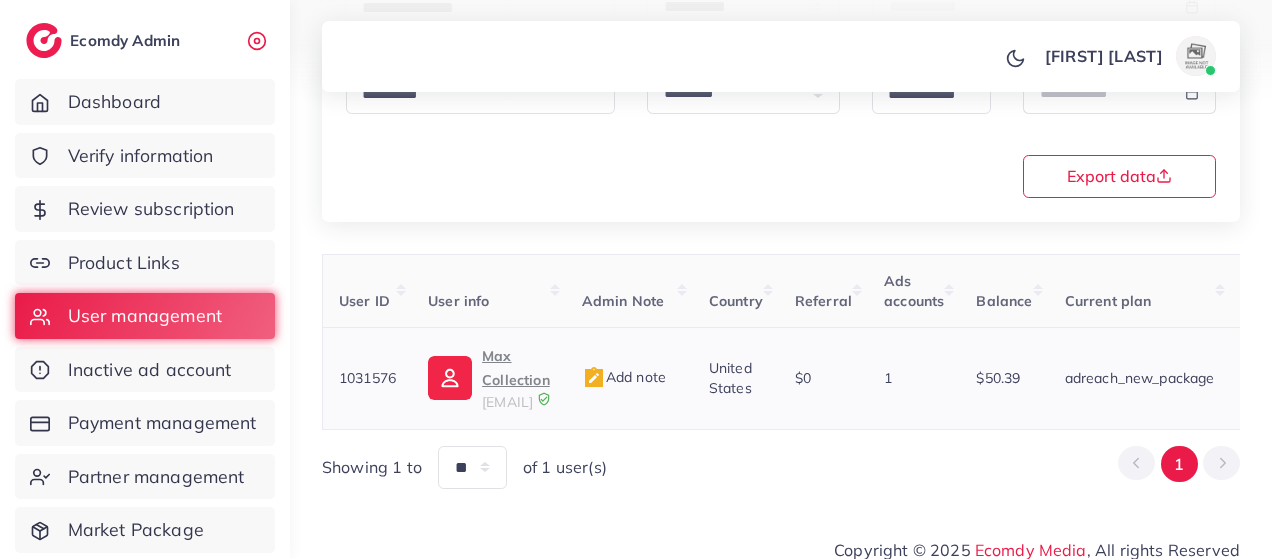 click on "Max Collection" at bounding box center (516, 368) 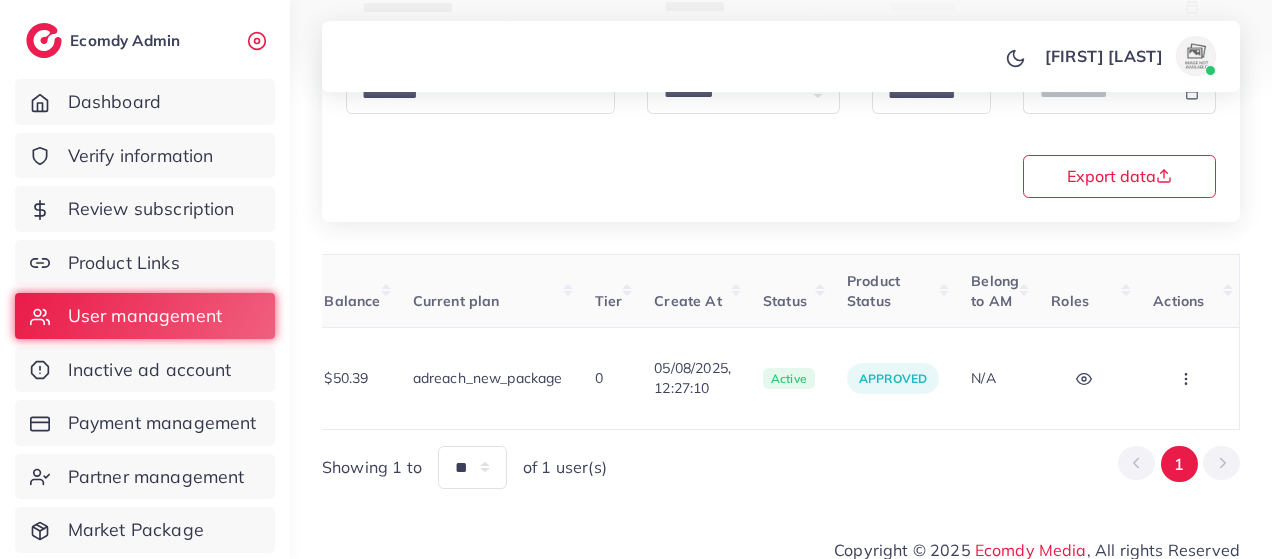 scroll, scrollTop: 0, scrollLeft: 782, axis: horizontal 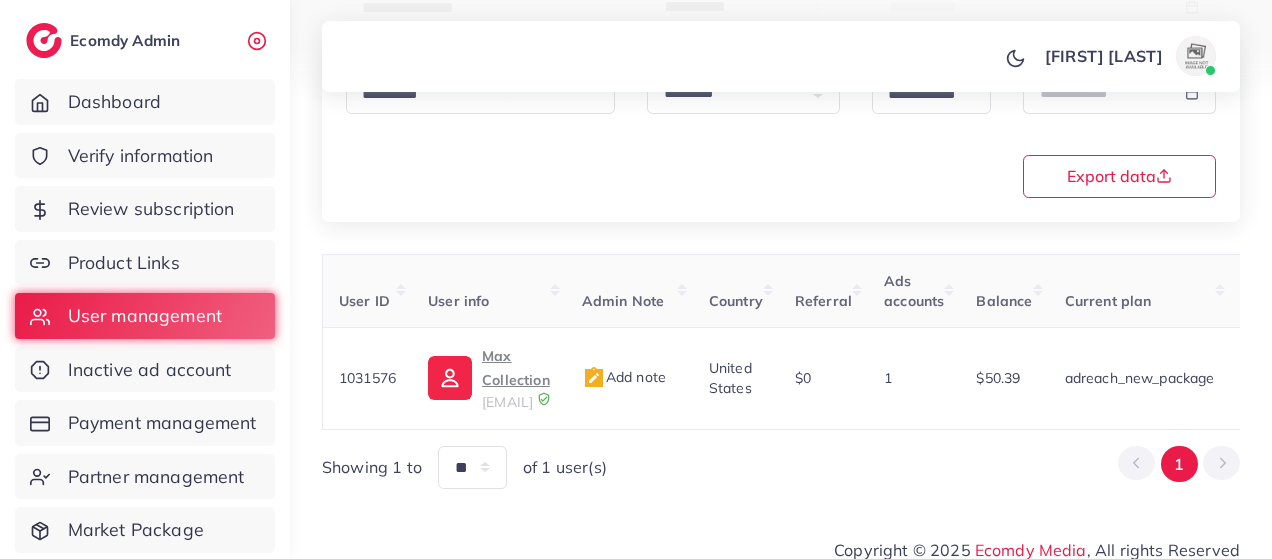 click on "Current plan" at bounding box center (1140, 291) 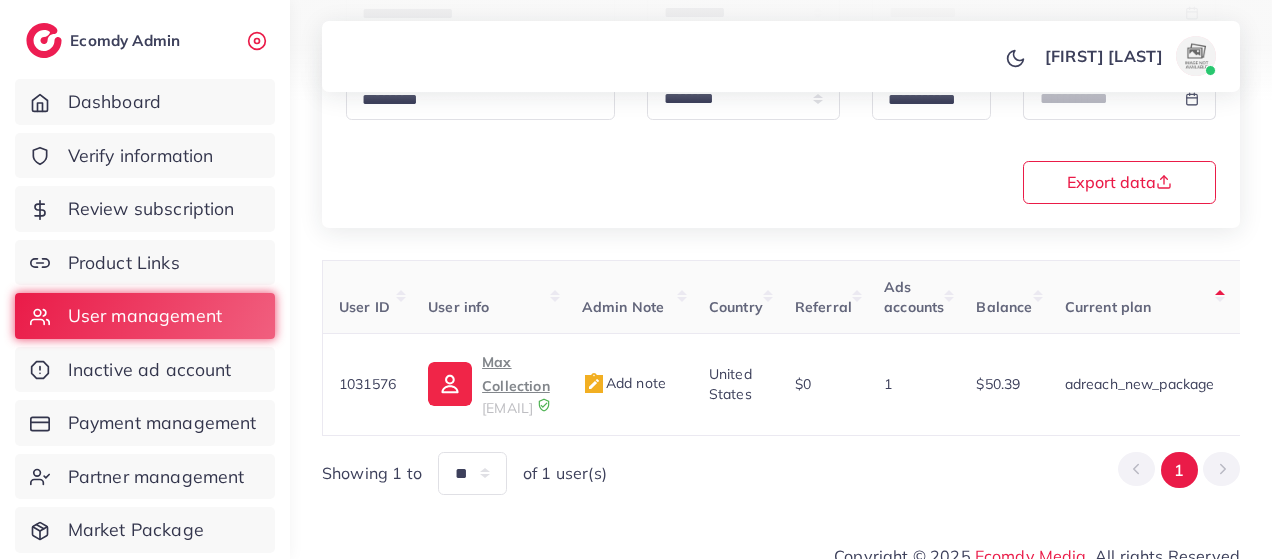scroll, scrollTop: 398, scrollLeft: 0, axis: vertical 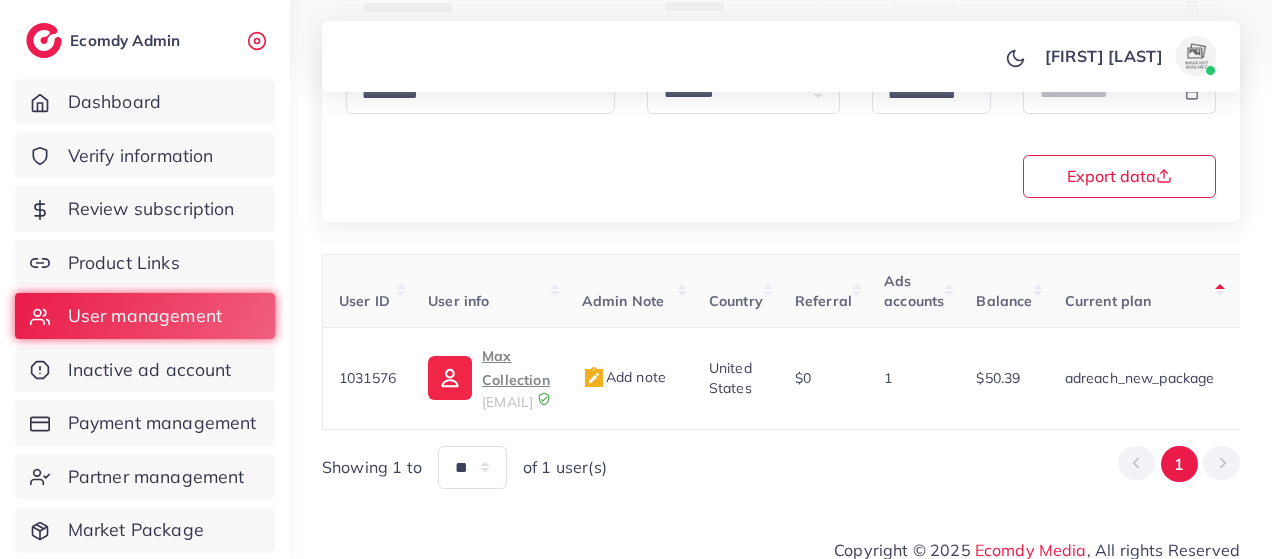 click on "**********" at bounding box center [781, 134] 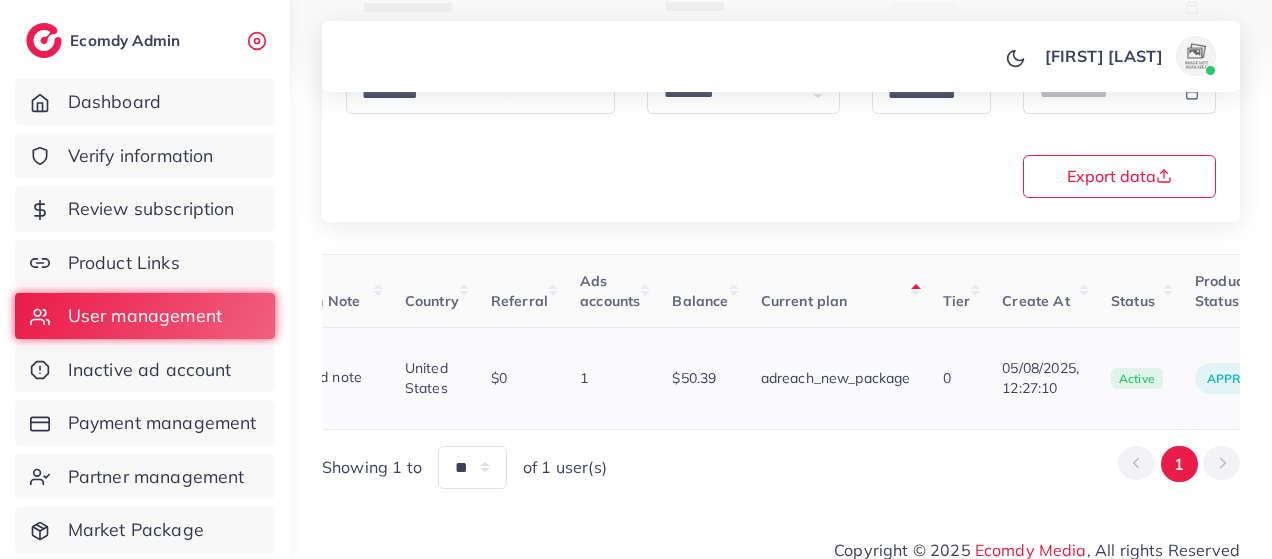 scroll, scrollTop: 0, scrollLeft: 309, axis: horizontal 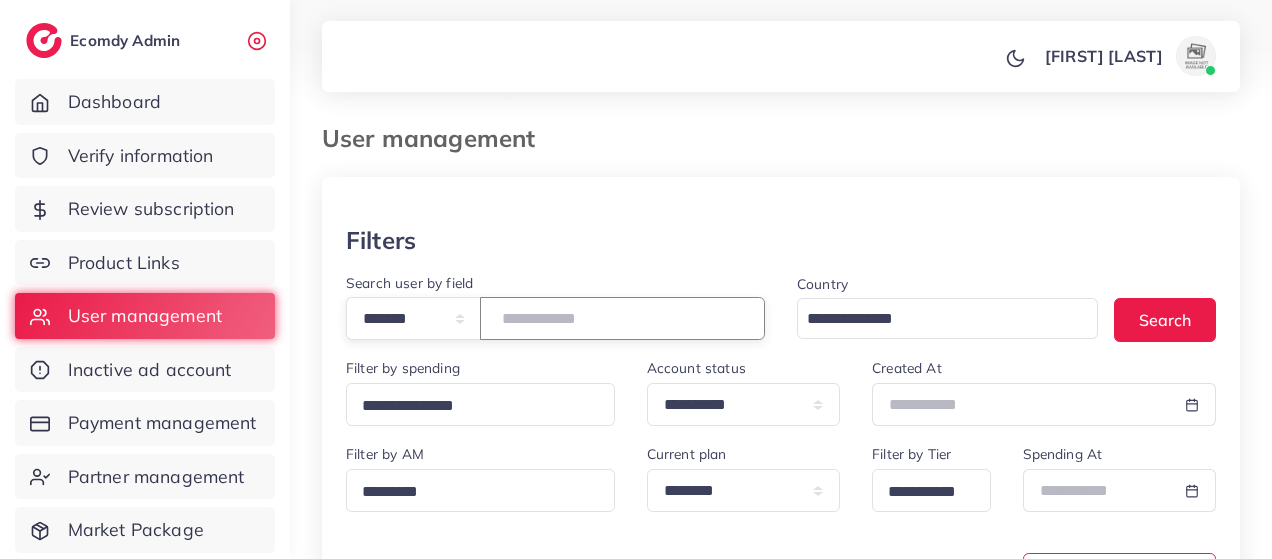 click on "*******" at bounding box center [622, 318] 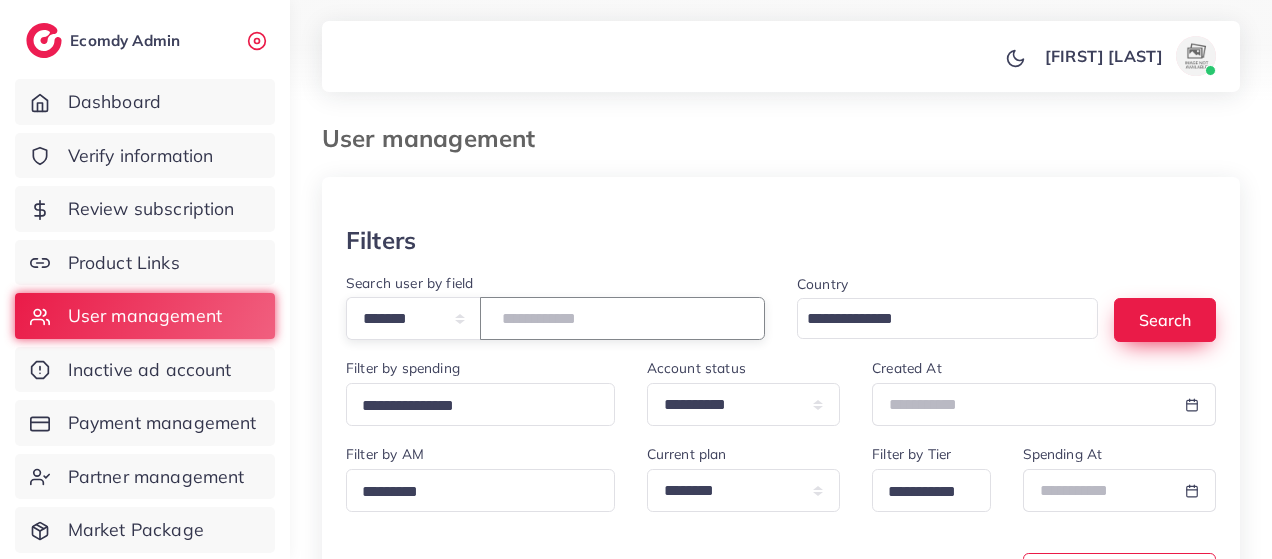 type on "*******" 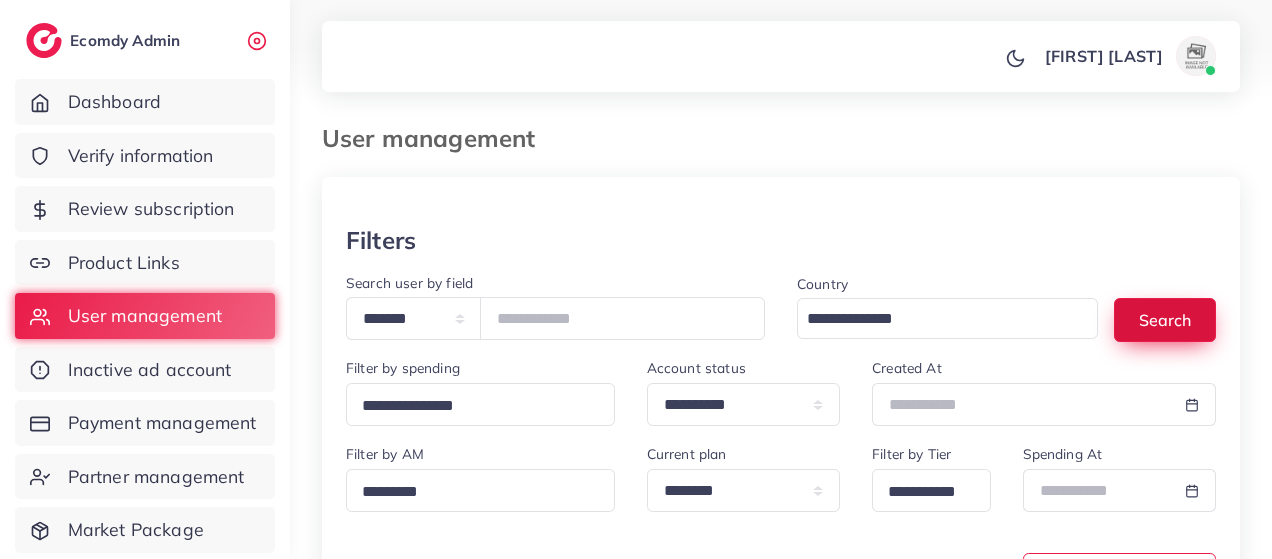 click on "Search" at bounding box center (1165, 319) 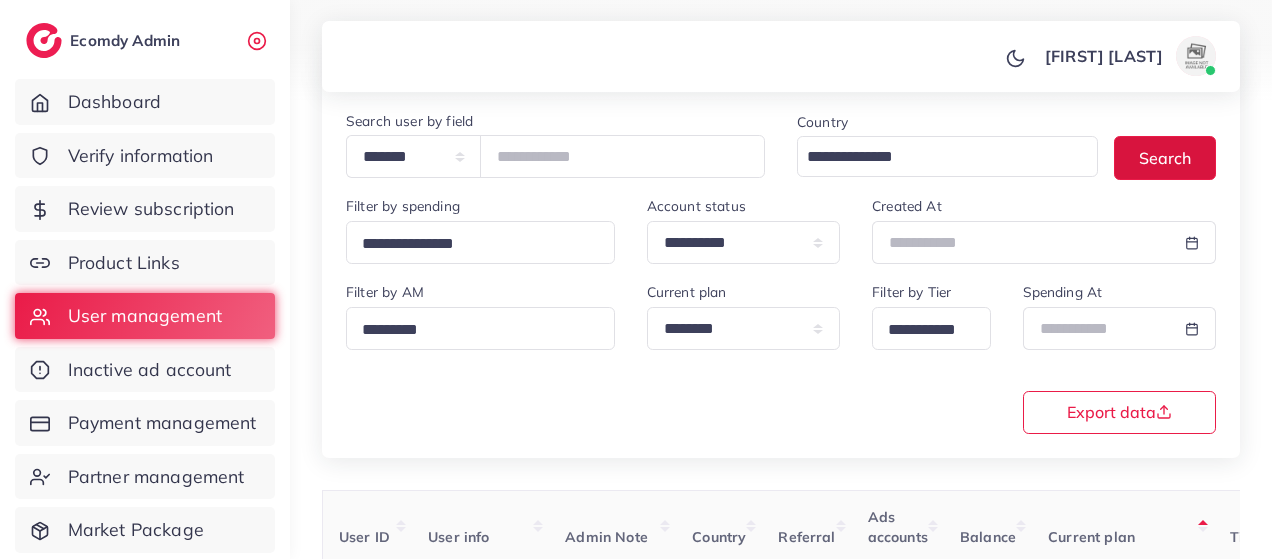 scroll, scrollTop: 398, scrollLeft: 0, axis: vertical 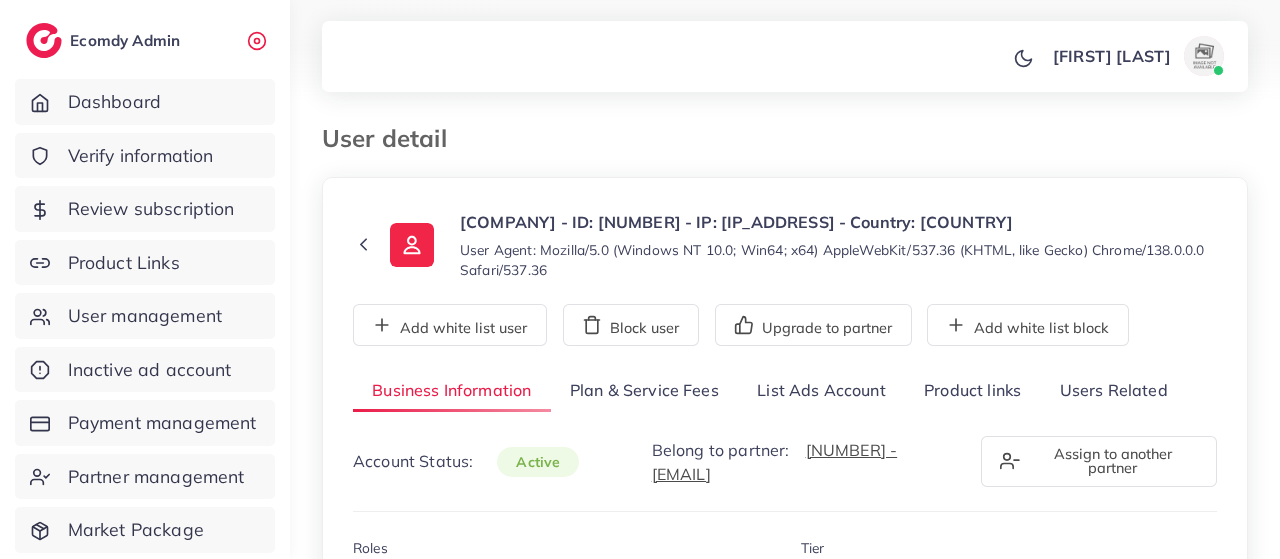 select on "**********" 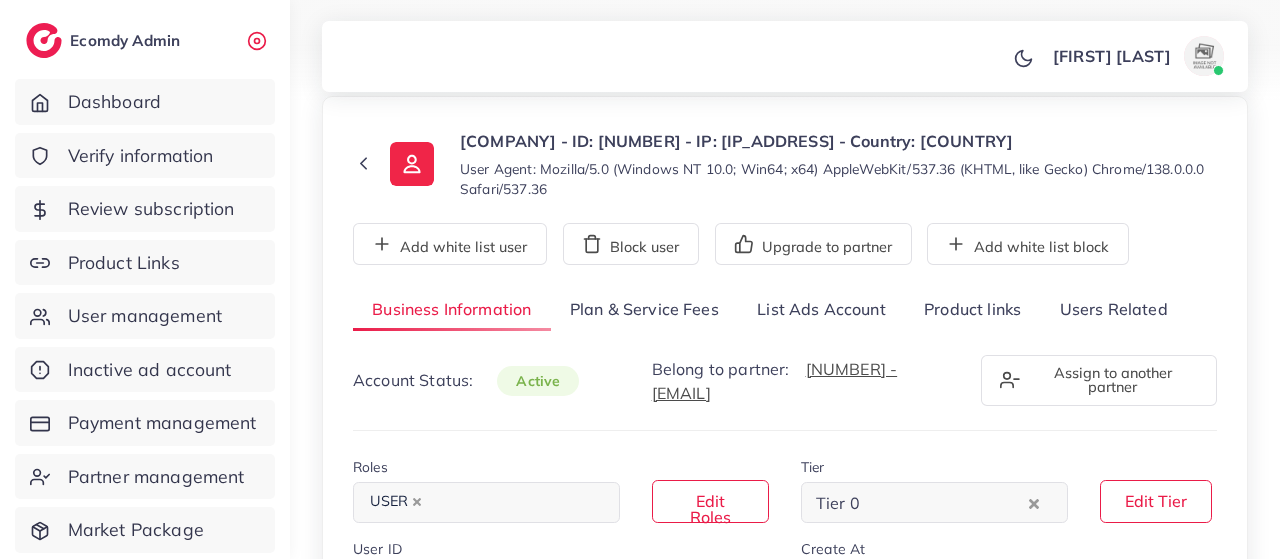 scroll, scrollTop: 78, scrollLeft: 0, axis: vertical 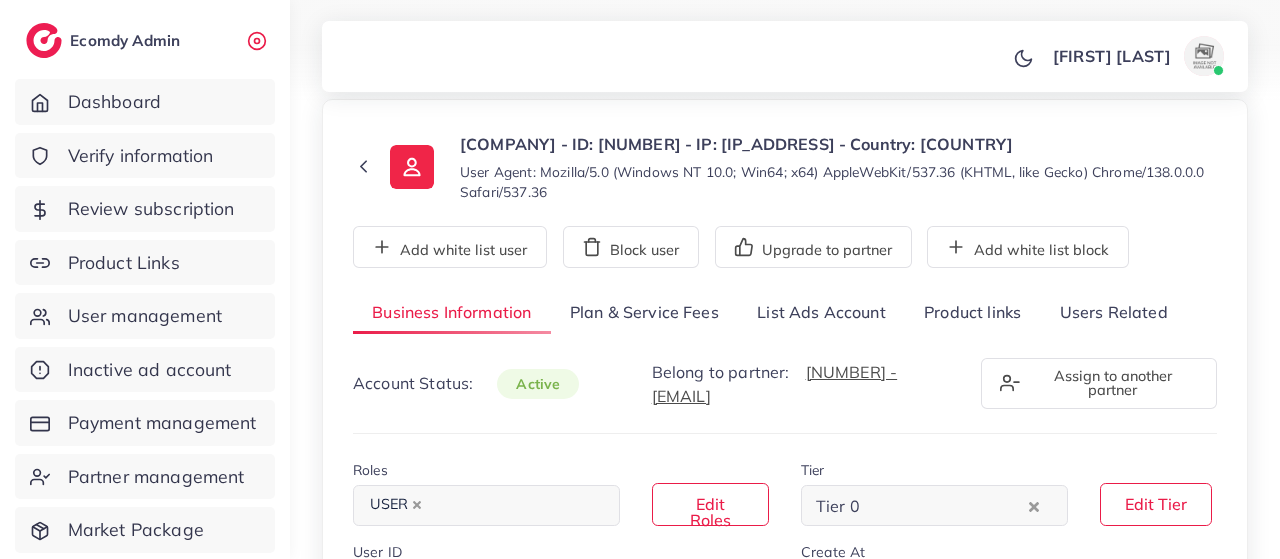 click on "Plan & Service Fees" at bounding box center [644, 313] 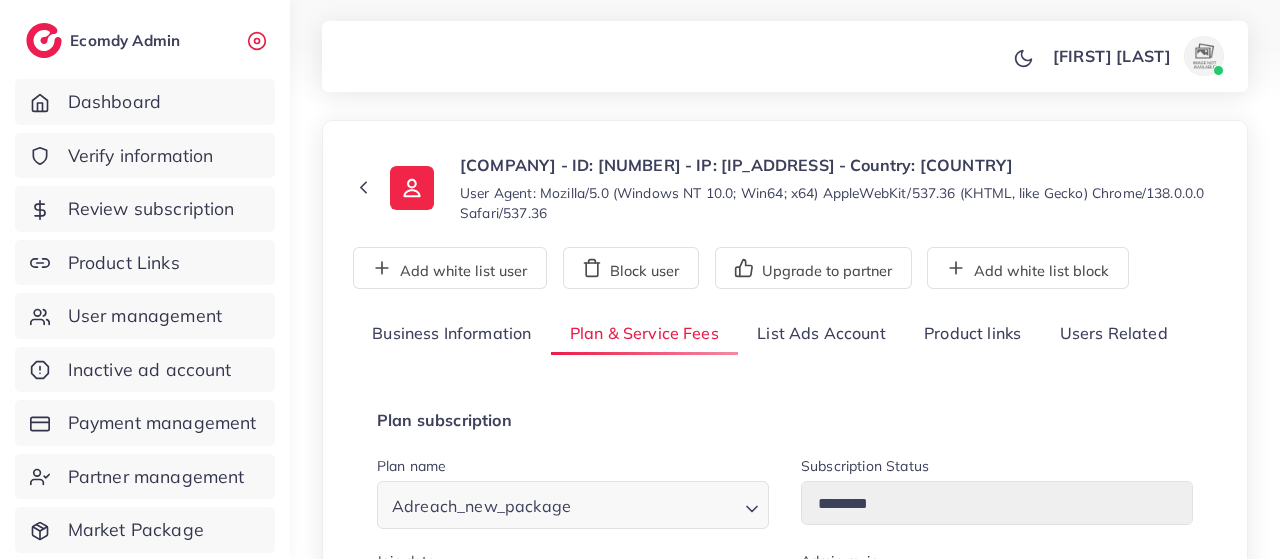 scroll, scrollTop: 0, scrollLeft: 0, axis: both 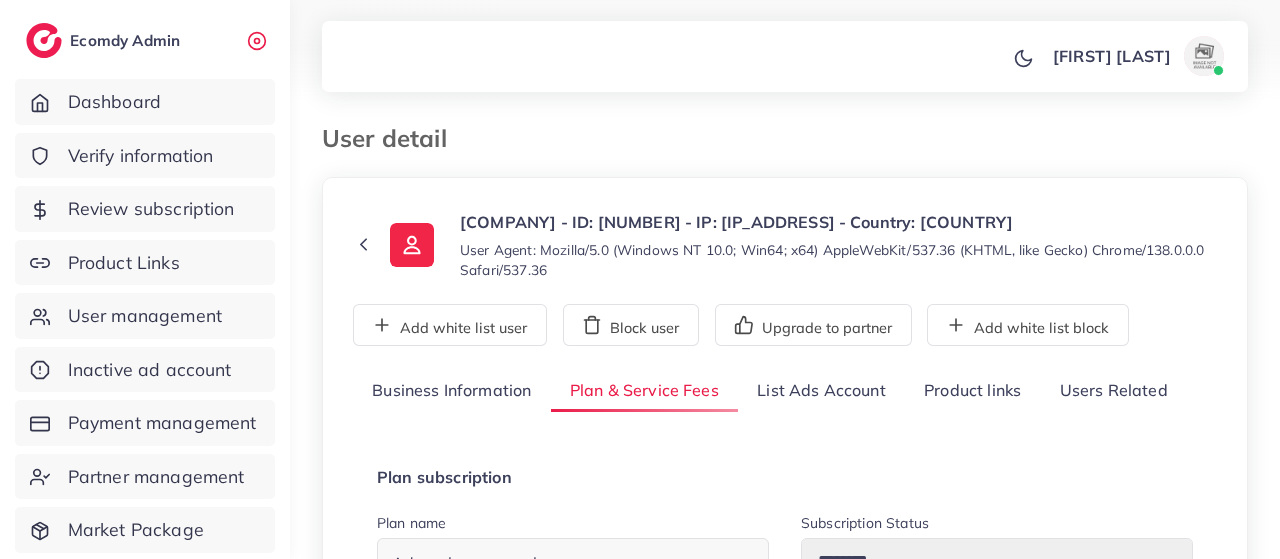 click on "List Ads Account" at bounding box center [821, 391] 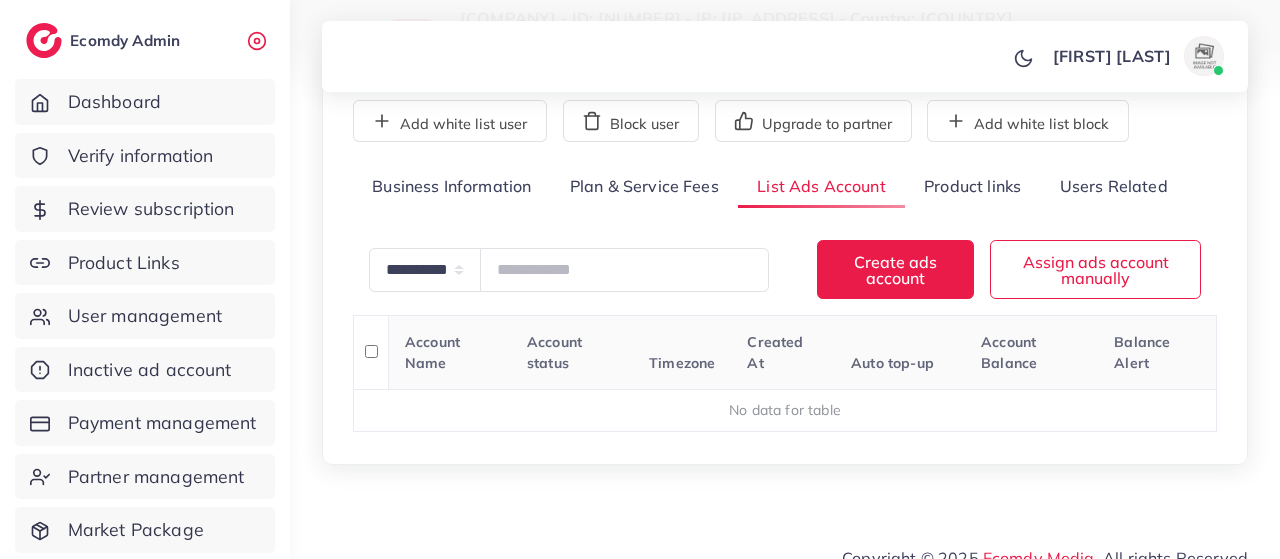 scroll, scrollTop: 206, scrollLeft: 0, axis: vertical 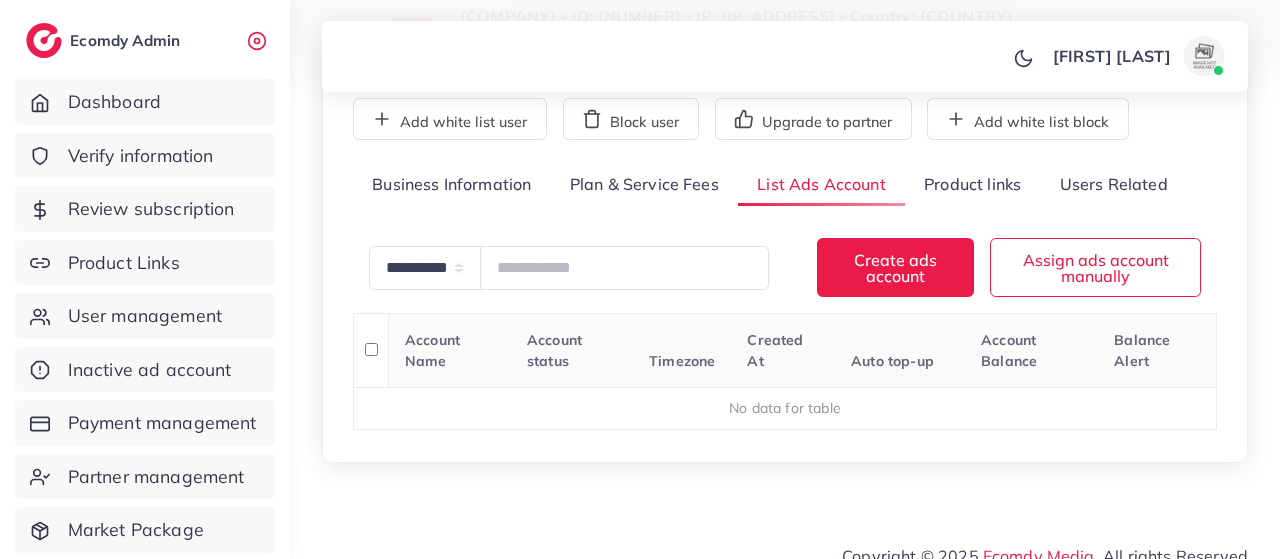 click on "Product links" at bounding box center (972, 185) 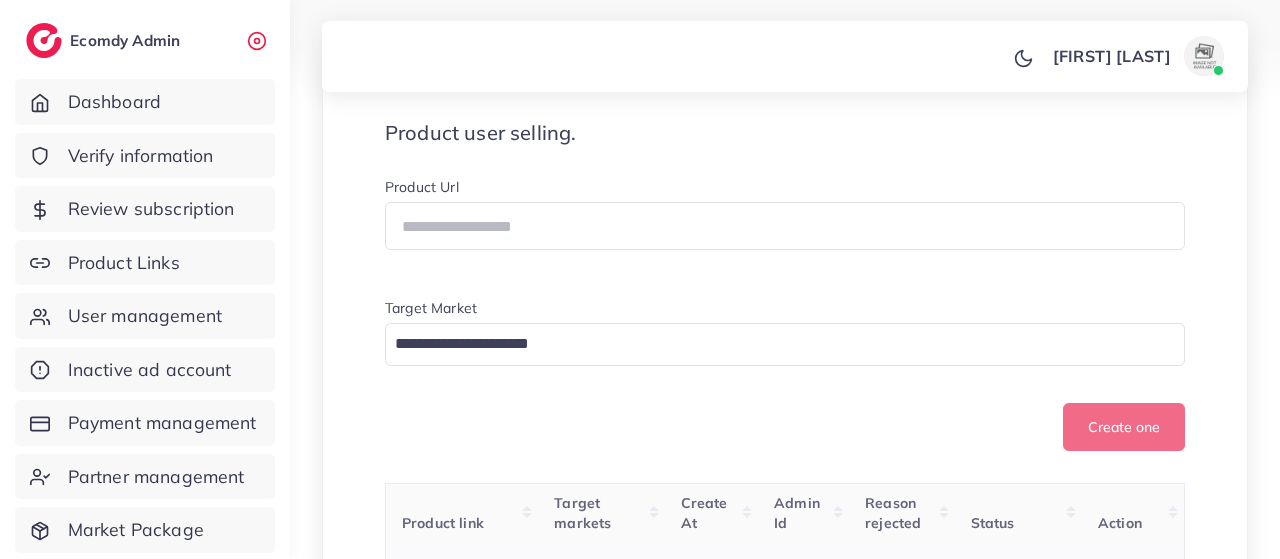 scroll, scrollTop: 0, scrollLeft: 0, axis: both 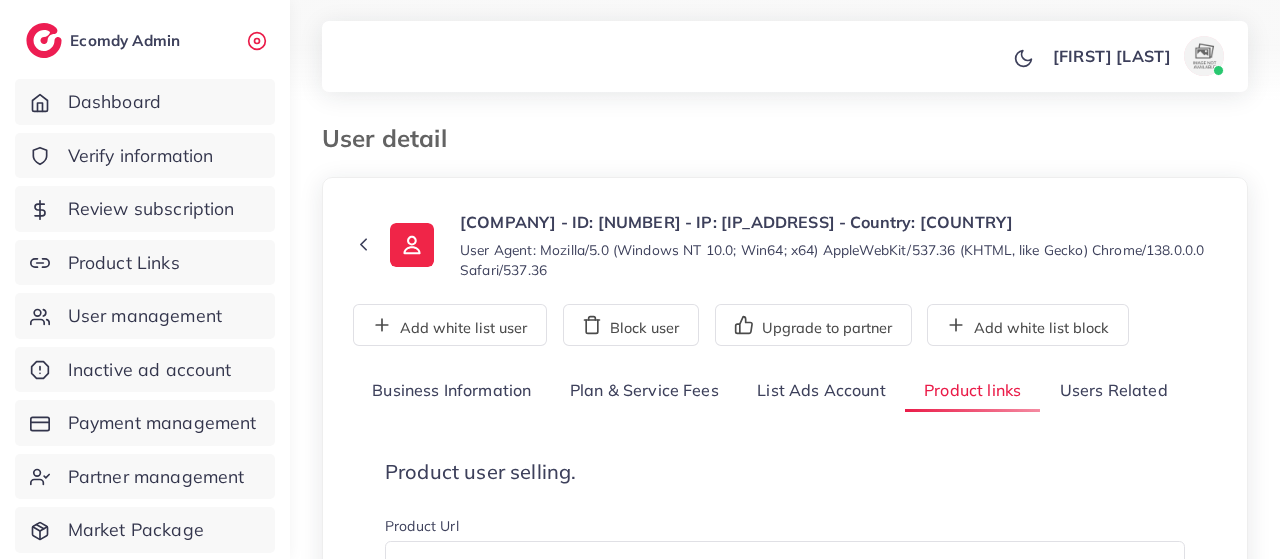 click on "Users Related" at bounding box center [1113, 391] 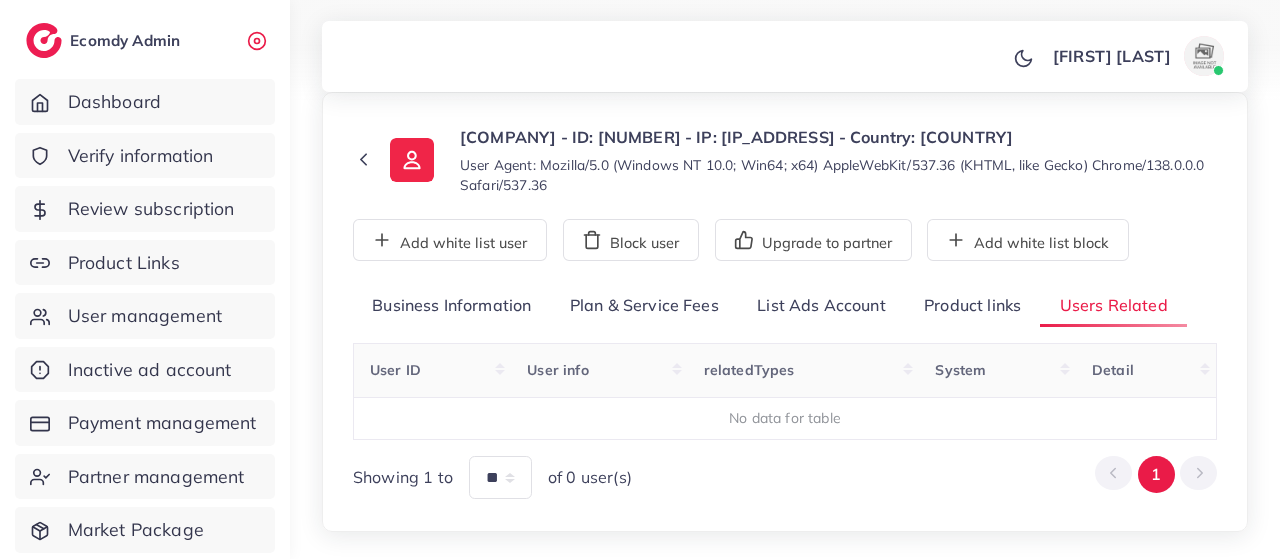 scroll, scrollTop: 0, scrollLeft: 0, axis: both 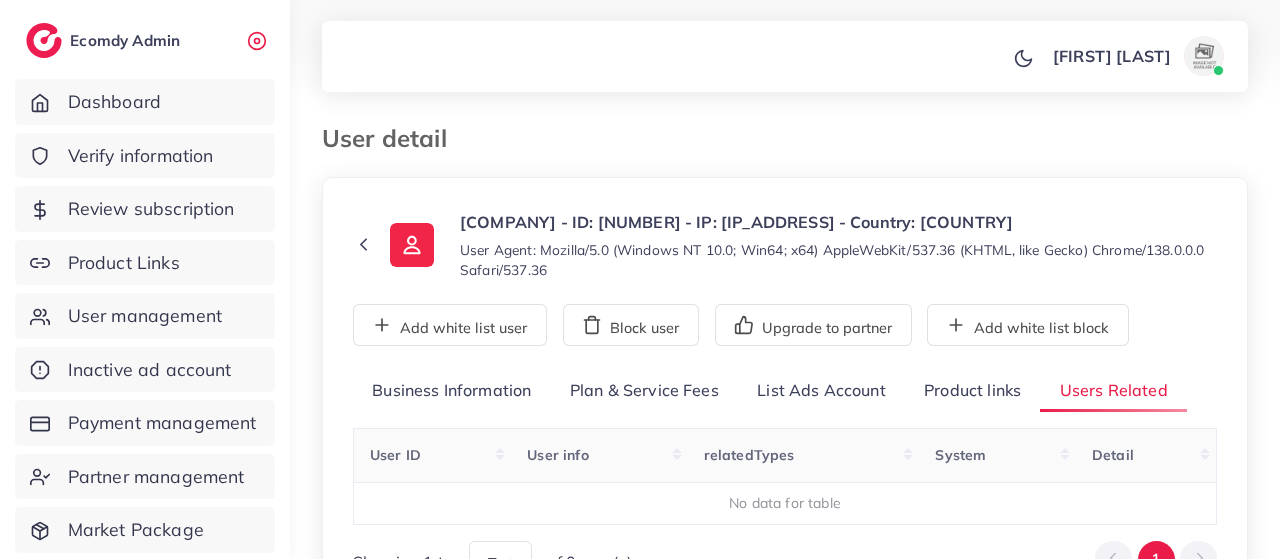 click on "Business Information" at bounding box center [452, 391] 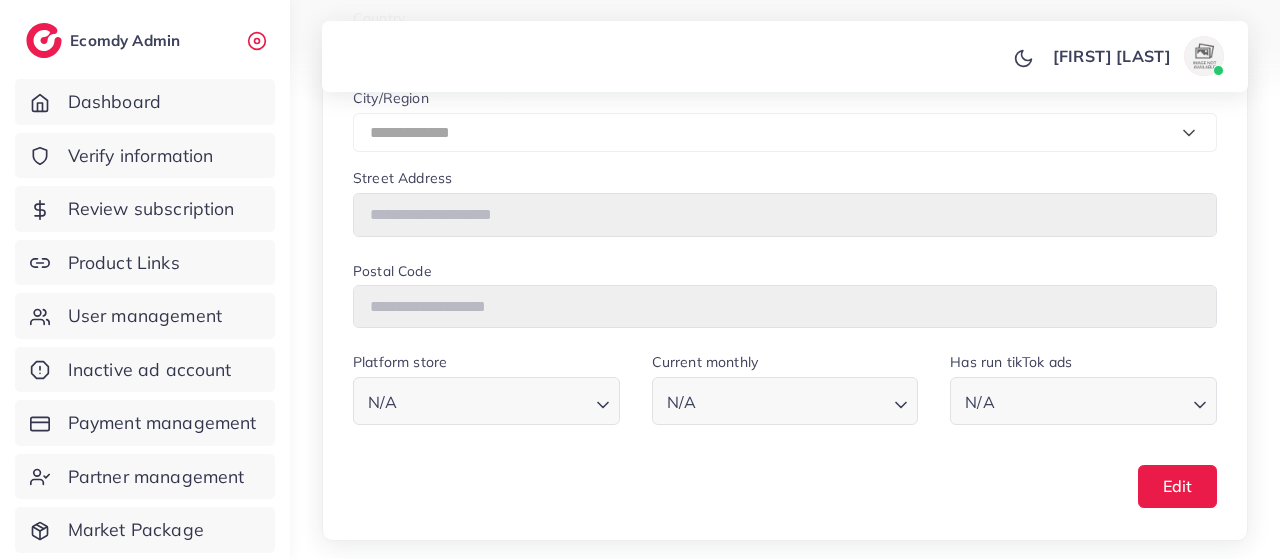 scroll, scrollTop: 1258, scrollLeft: 0, axis: vertical 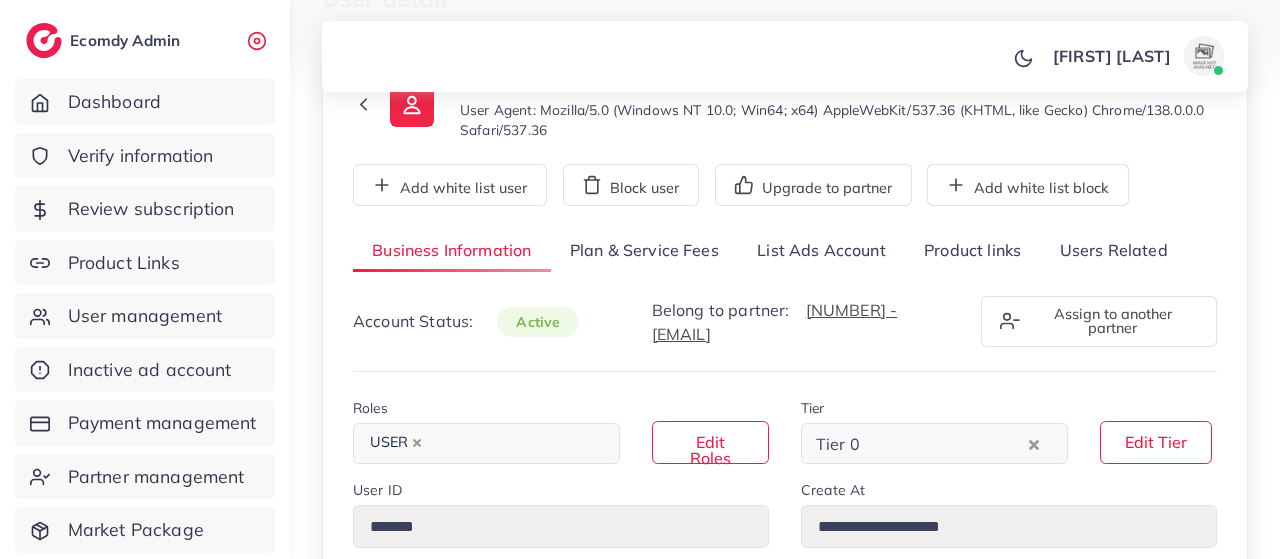 click on "List Ads Account" at bounding box center [821, 251] 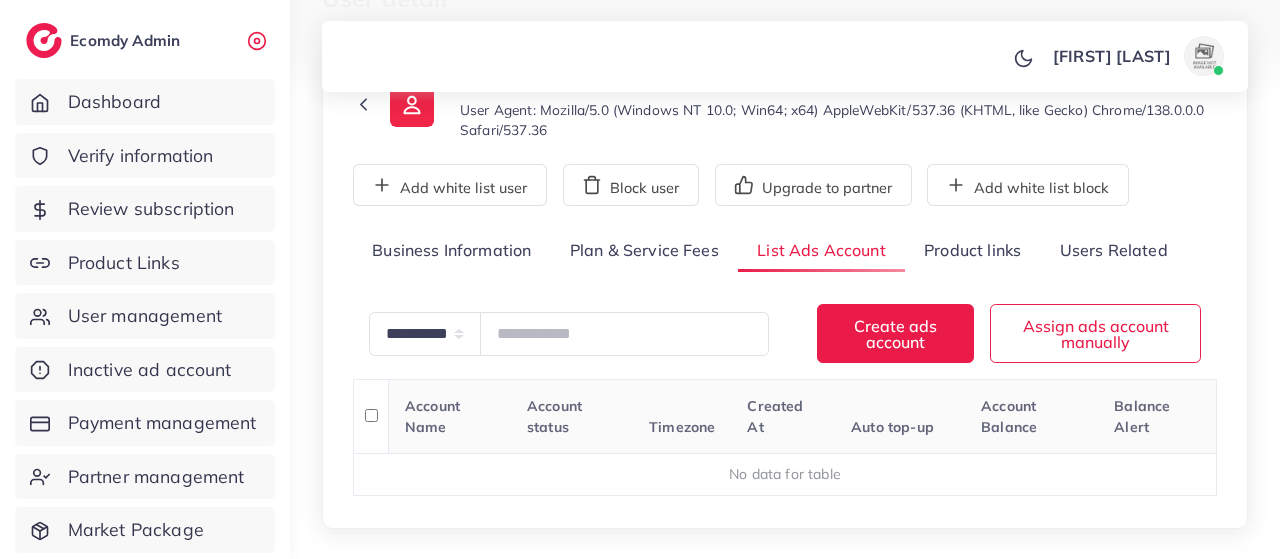 click on "Plan & Service Fees" at bounding box center (644, 251) 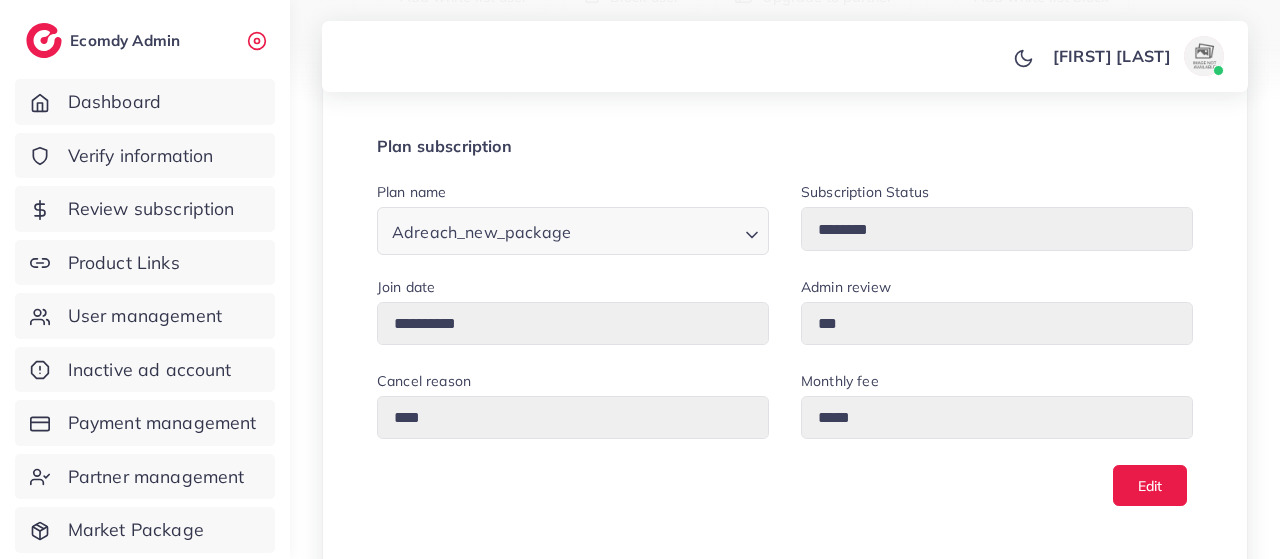 scroll, scrollTop: 333, scrollLeft: 0, axis: vertical 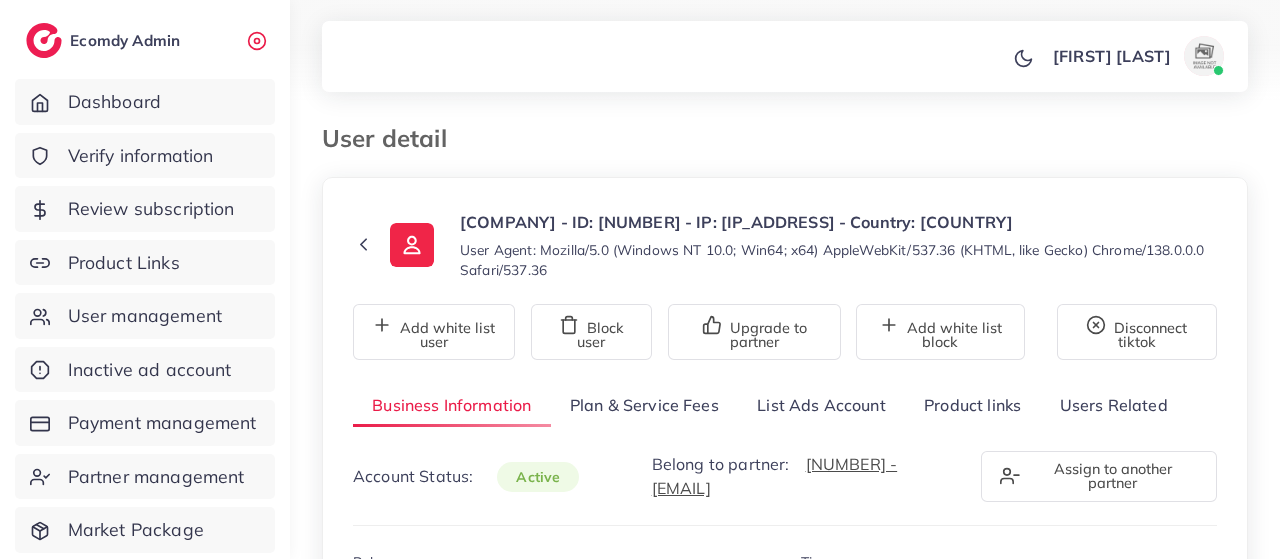 select on "**********" 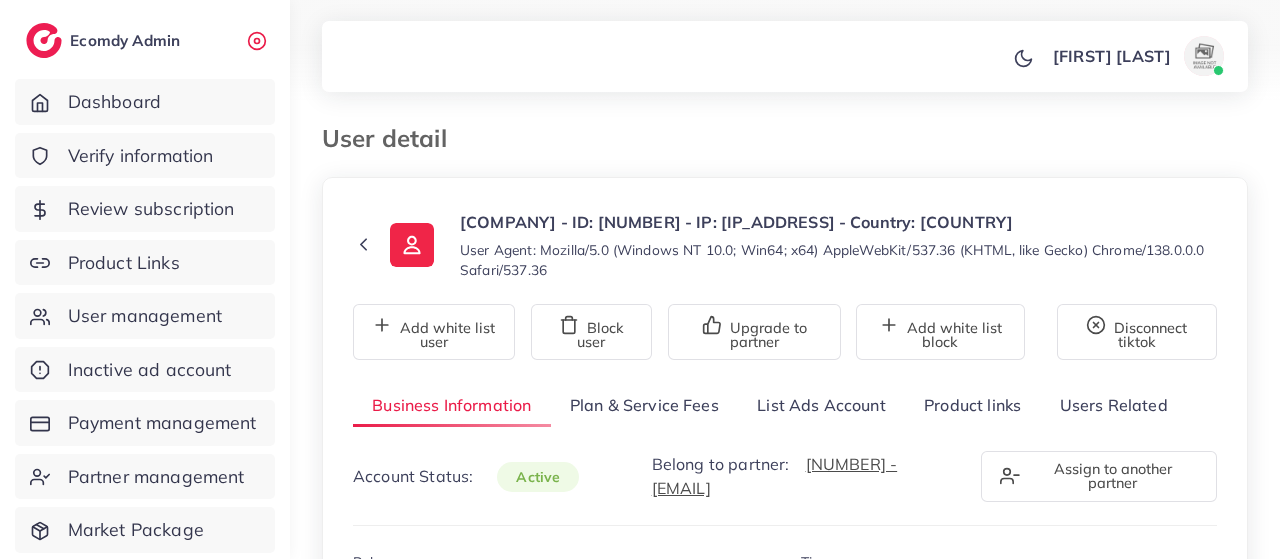 click on "User detail" at bounding box center (665, 138) 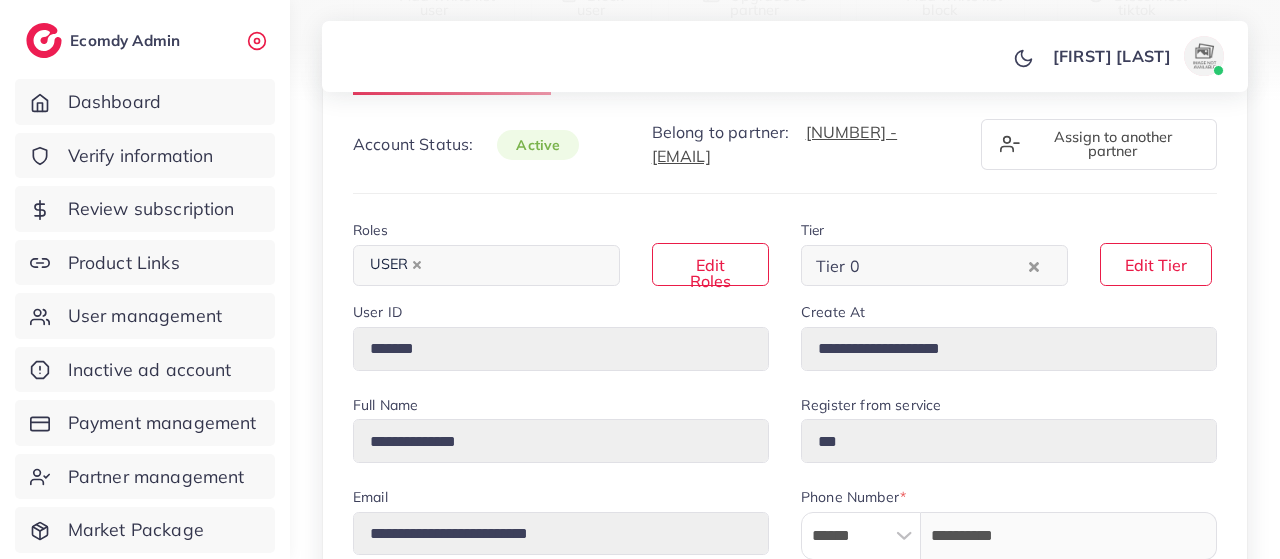 scroll, scrollTop: 0, scrollLeft: 0, axis: both 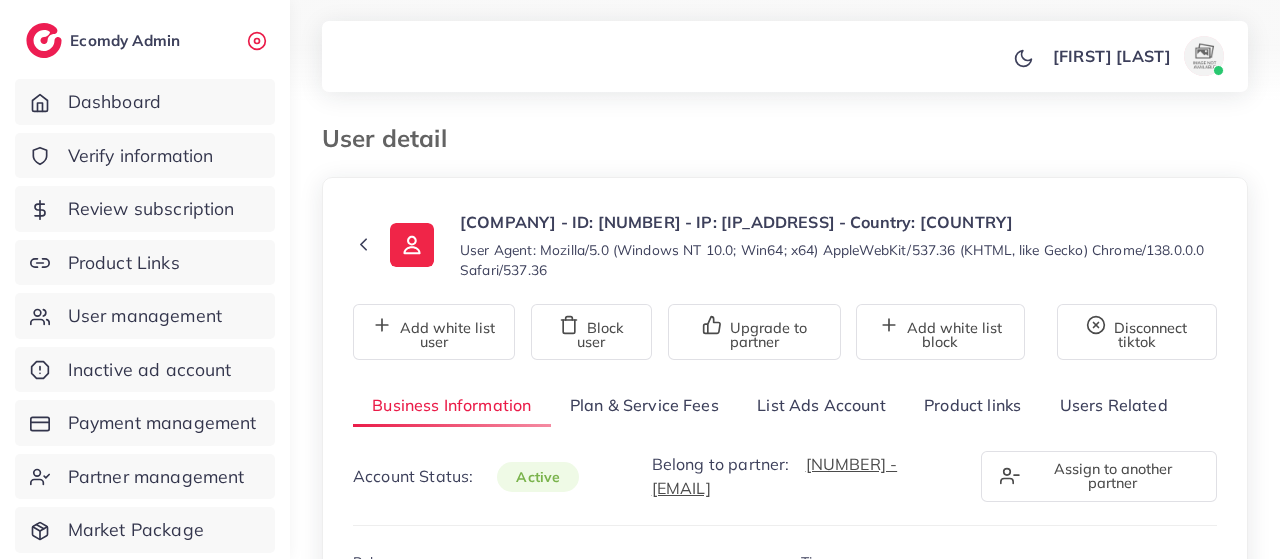 click on "Plan & Service Fees" at bounding box center [644, 405] 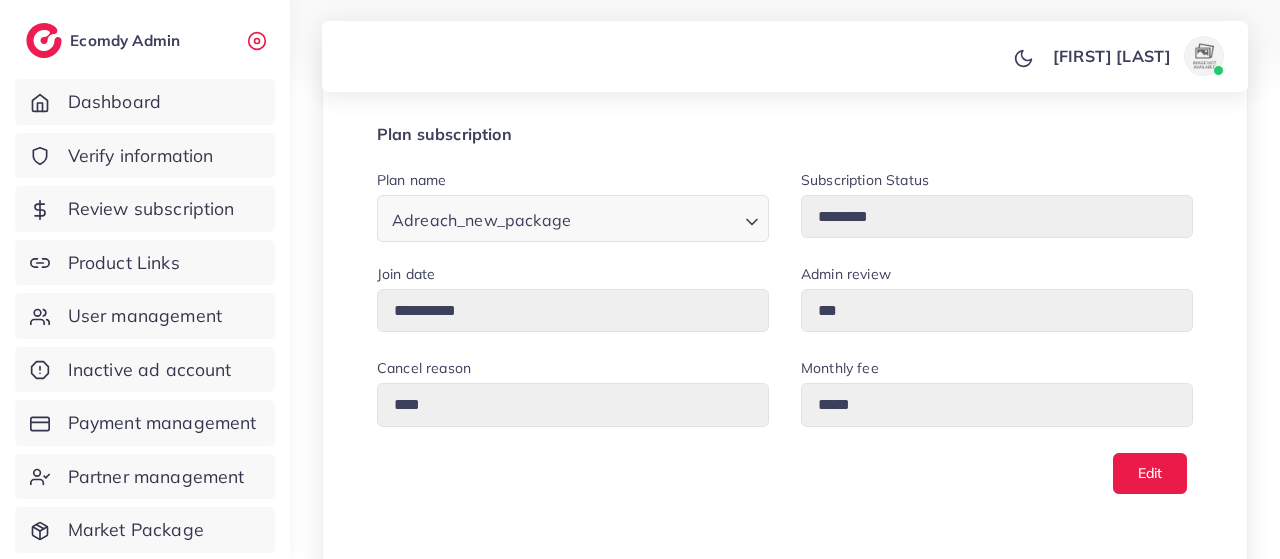scroll, scrollTop: 366, scrollLeft: 0, axis: vertical 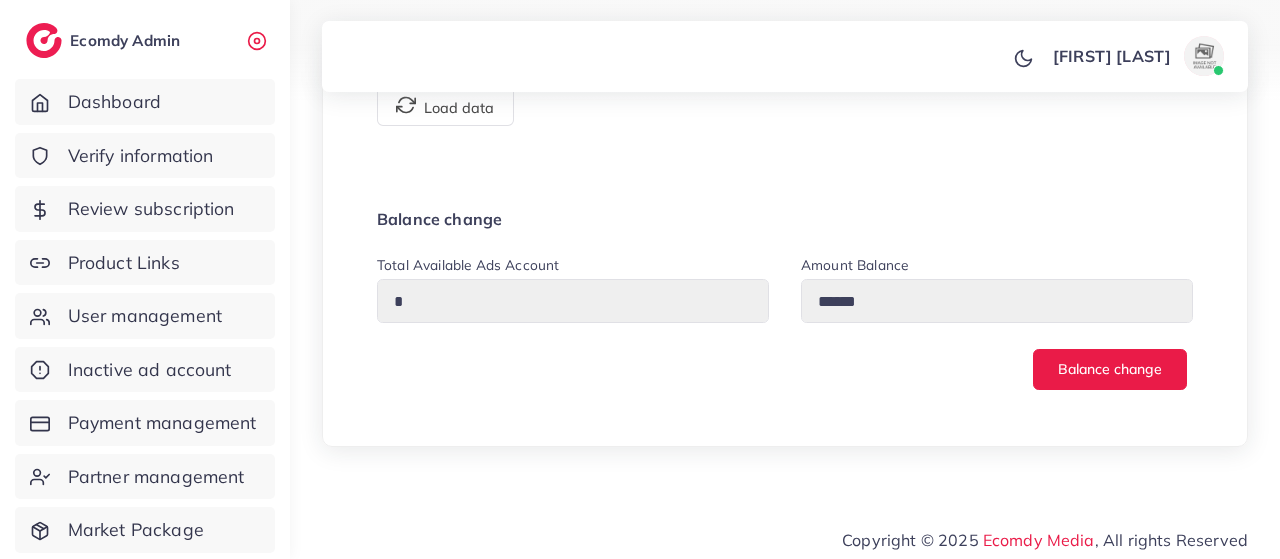 click on "Balance change" at bounding box center (785, 369) 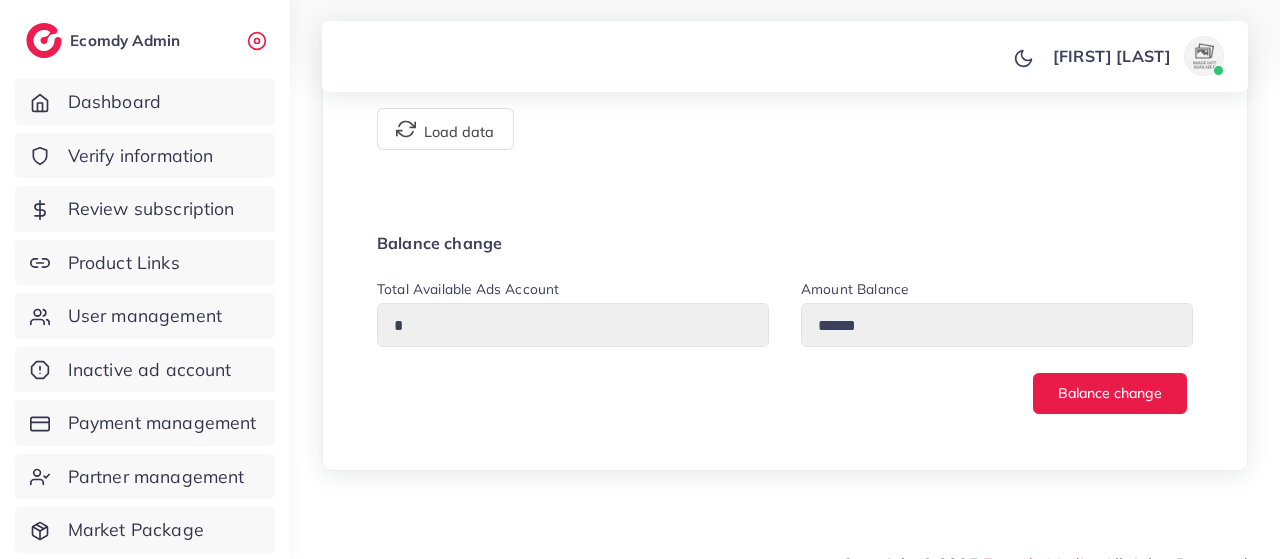 scroll, scrollTop: 1627, scrollLeft: 0, axis: vertical 